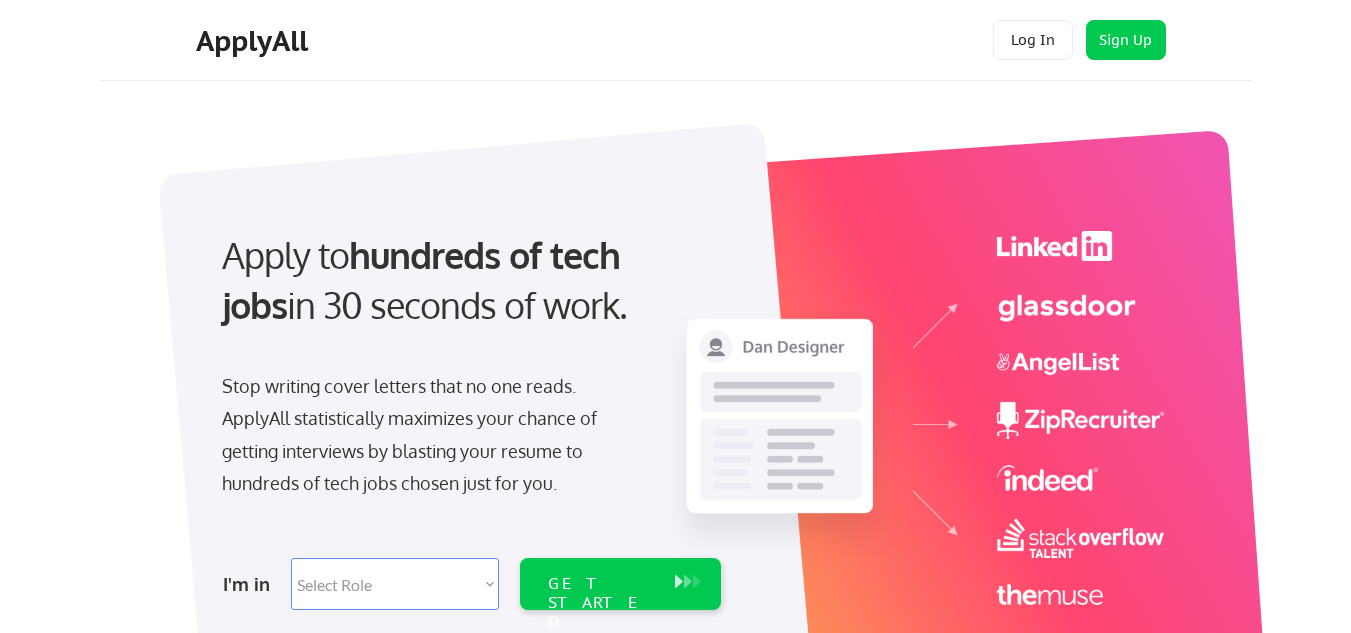 scroll, scrollTop: 0, scrollLeft: 0, axis: both 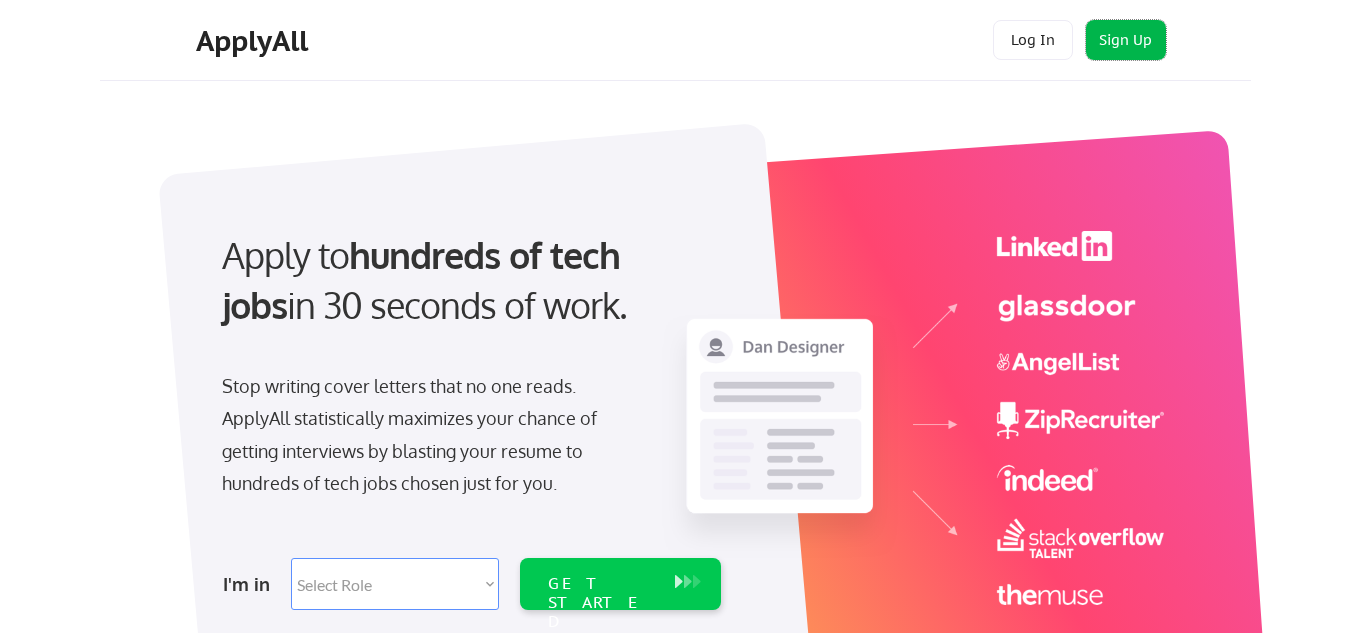 click on "Sign Up" at bounding box center [1126, 40] 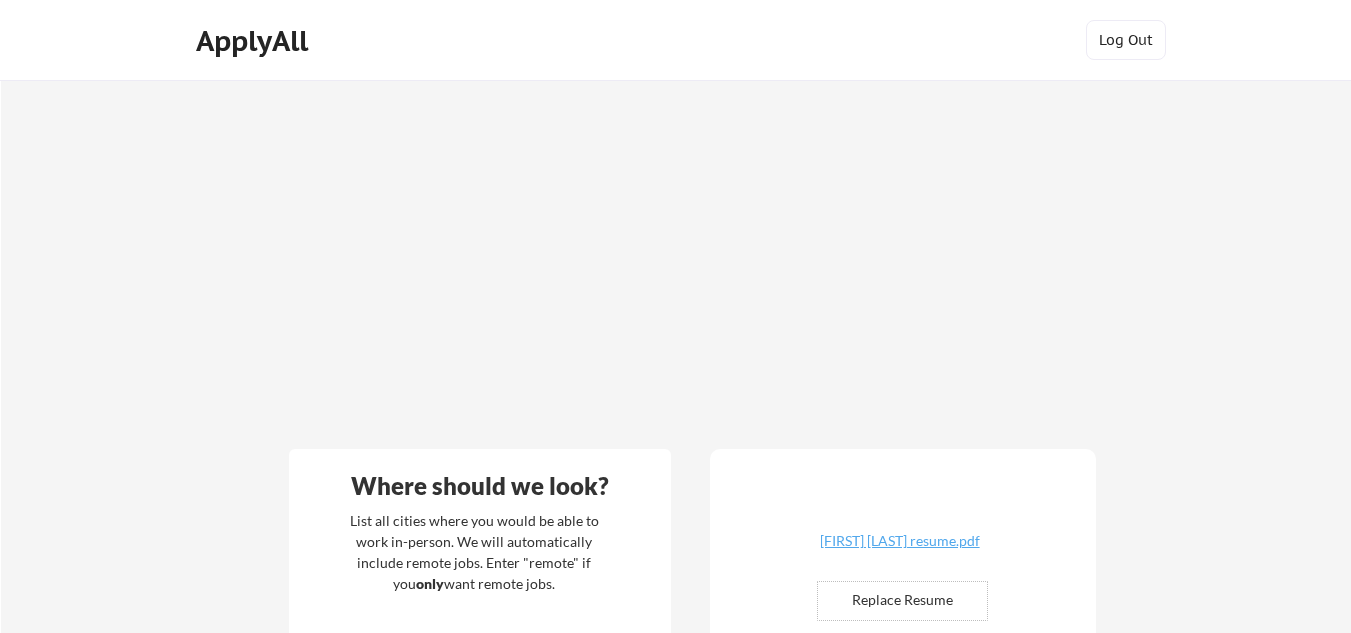 scroll, scrollTop: 0, scrollLeft: 0, axis: both 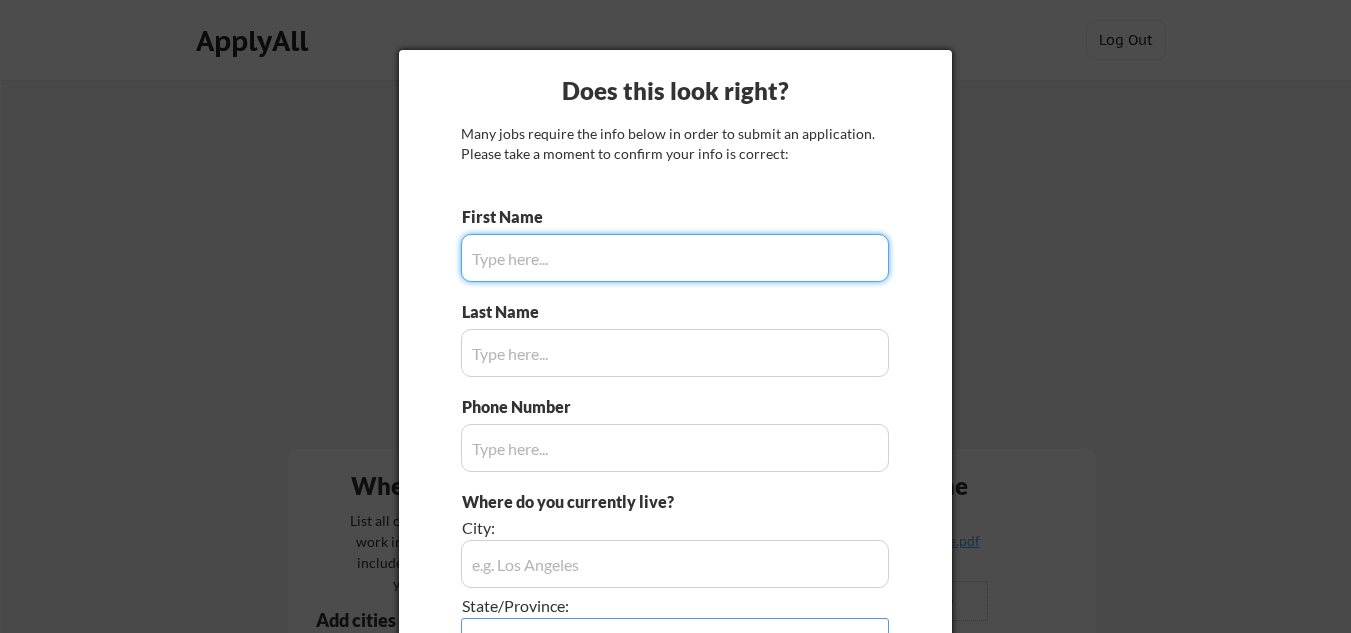 click at bounding box center (675, 258) 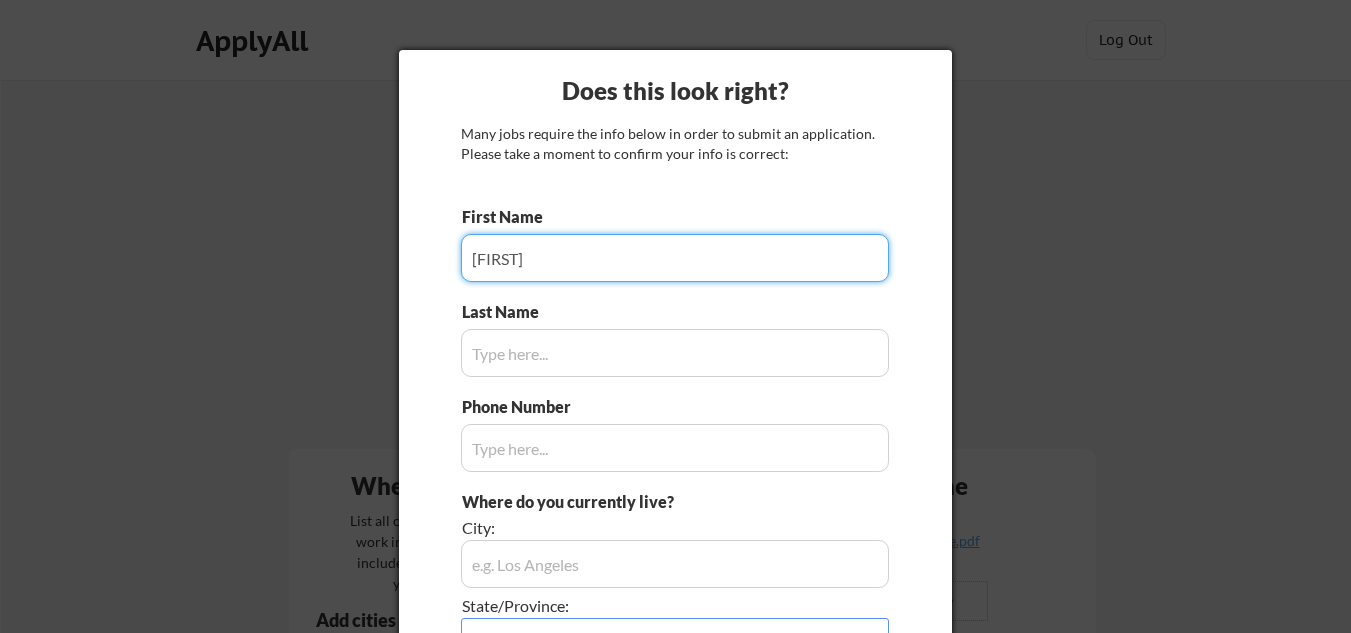 click at bounding box center [675, 258] 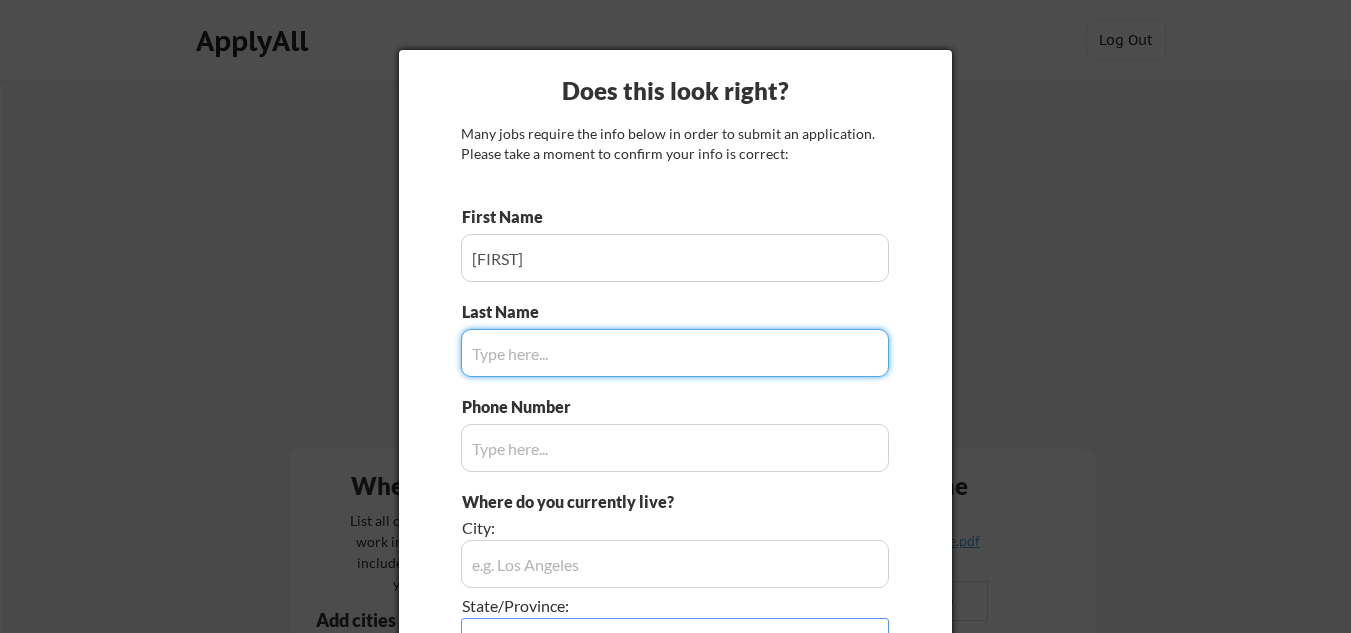 click at bounding box center [675, 353] 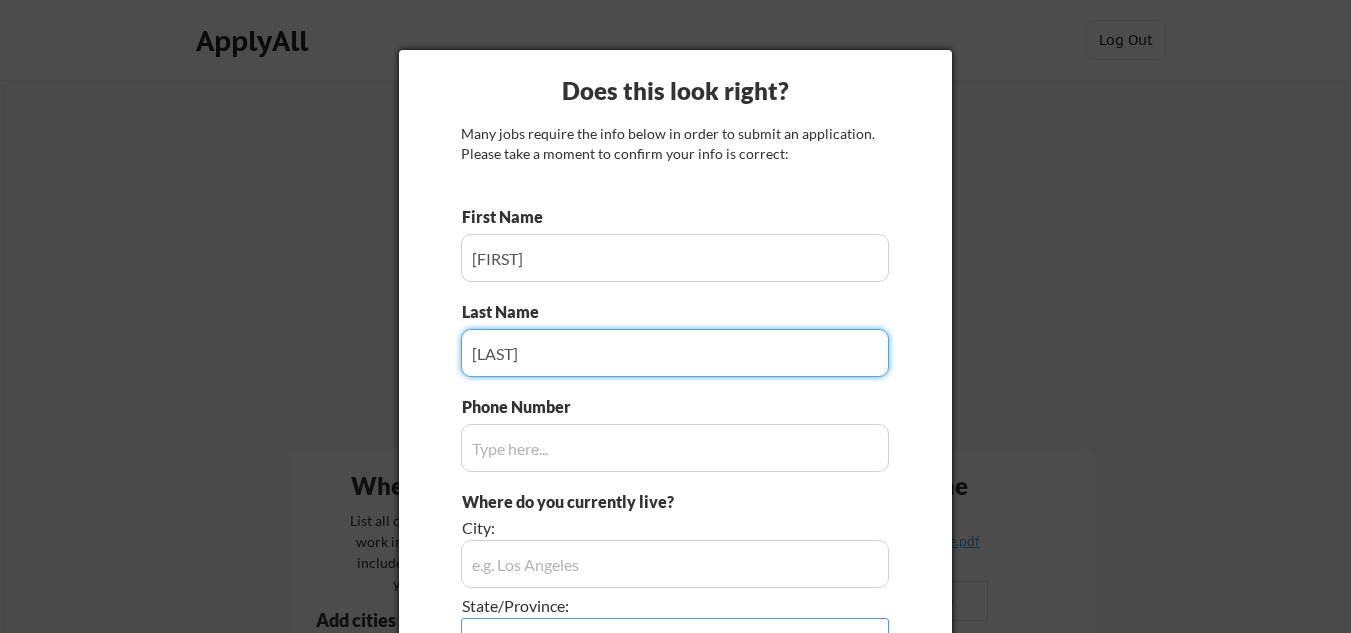 type on "[LAST]" 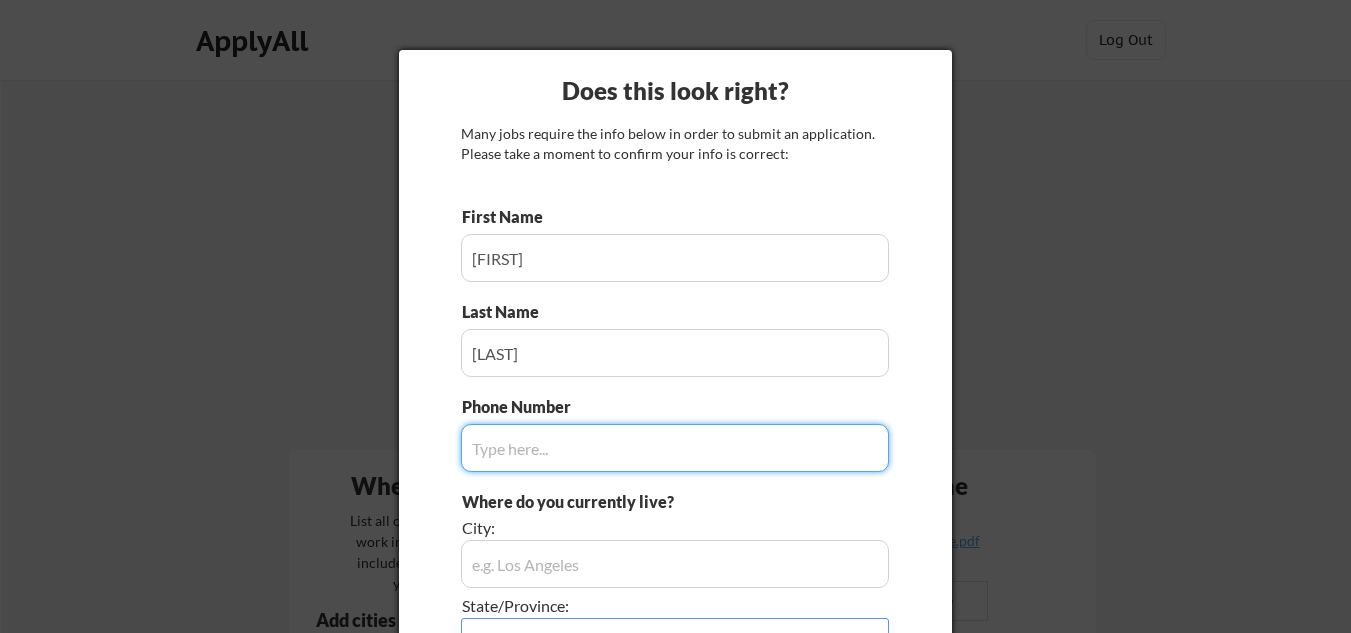 click at bounding box center (675, 448) 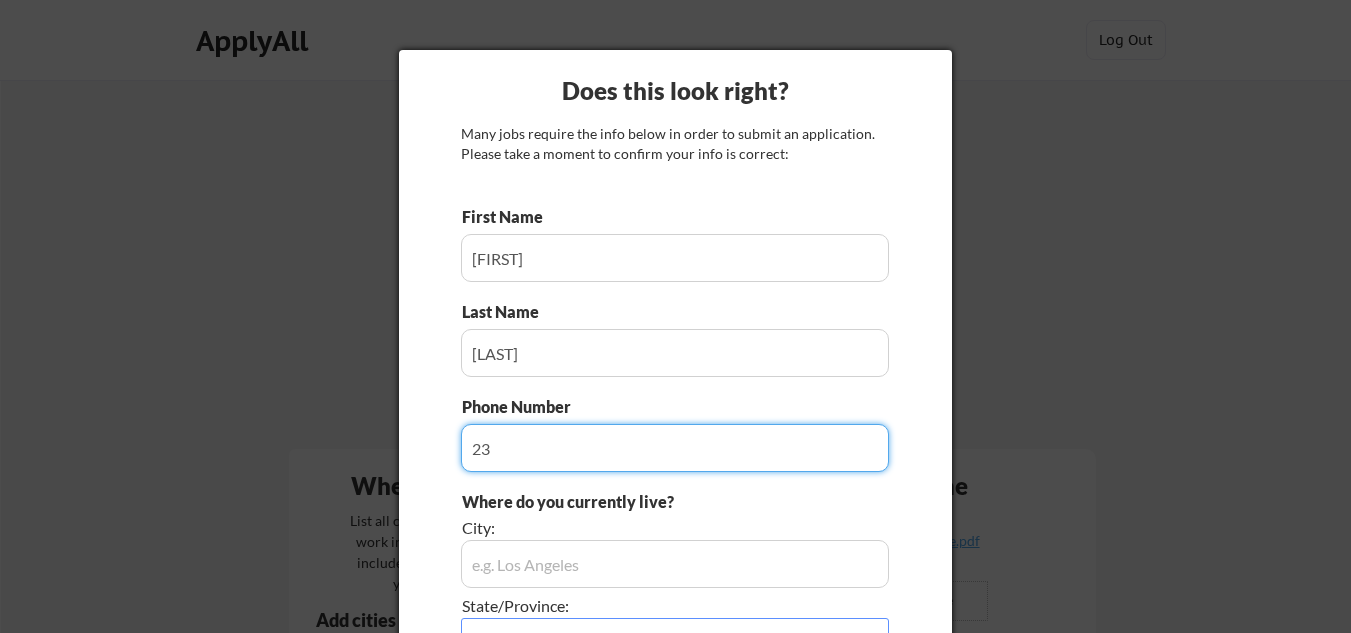 type on "2" 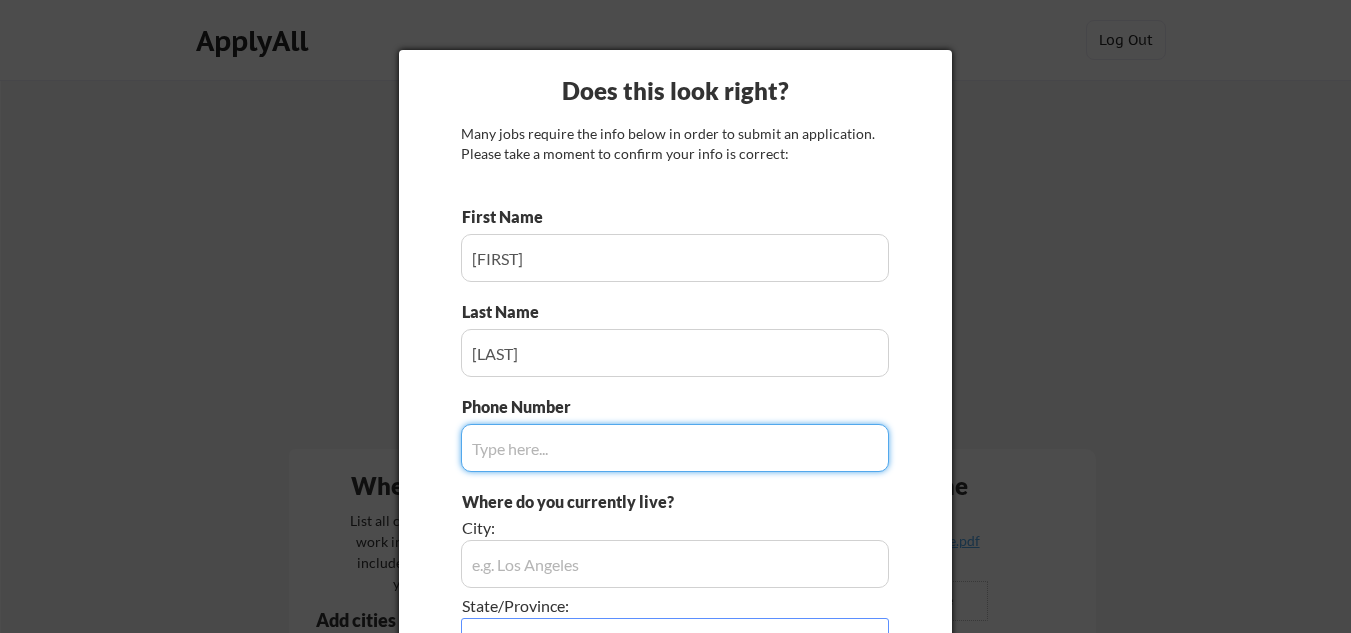 type on "_" 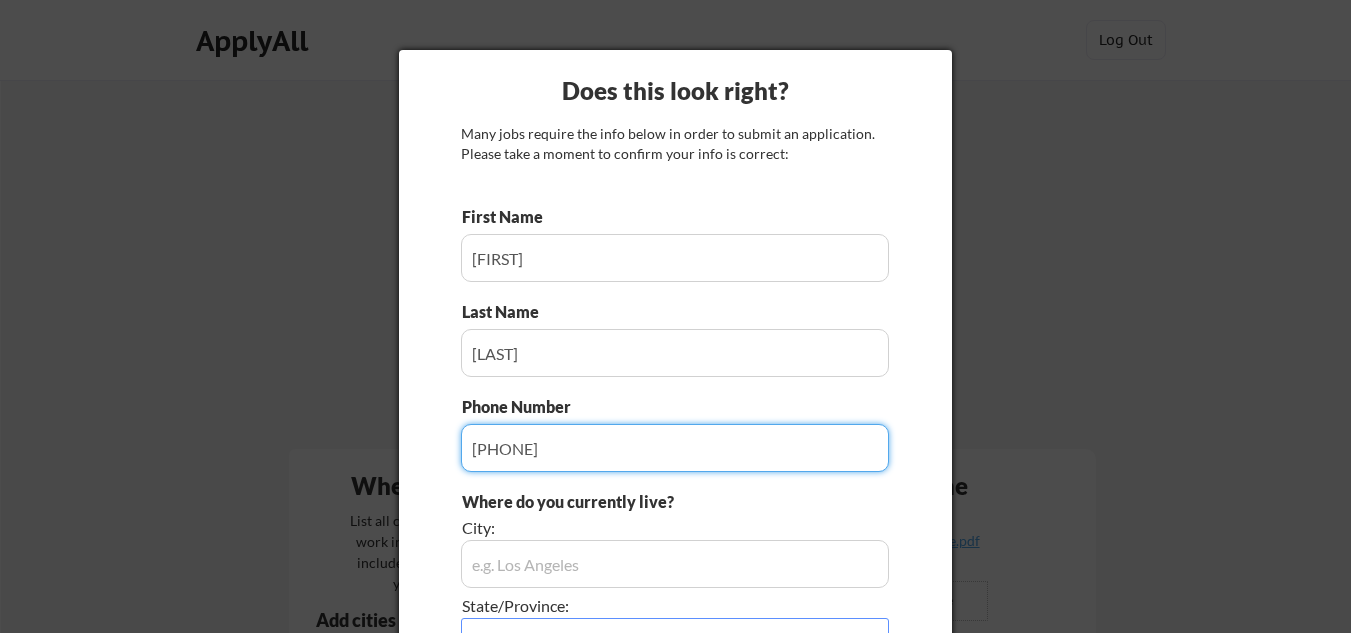 type on "[PHONE]" 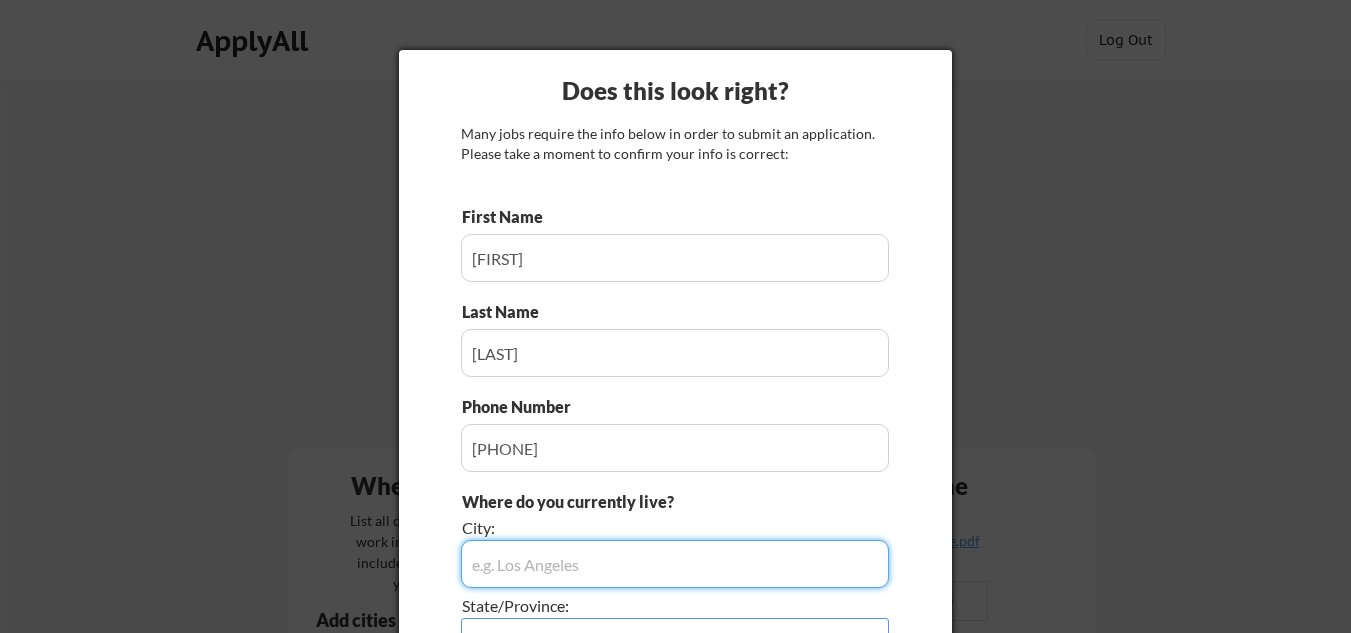 click at bounding box center (675, 564) 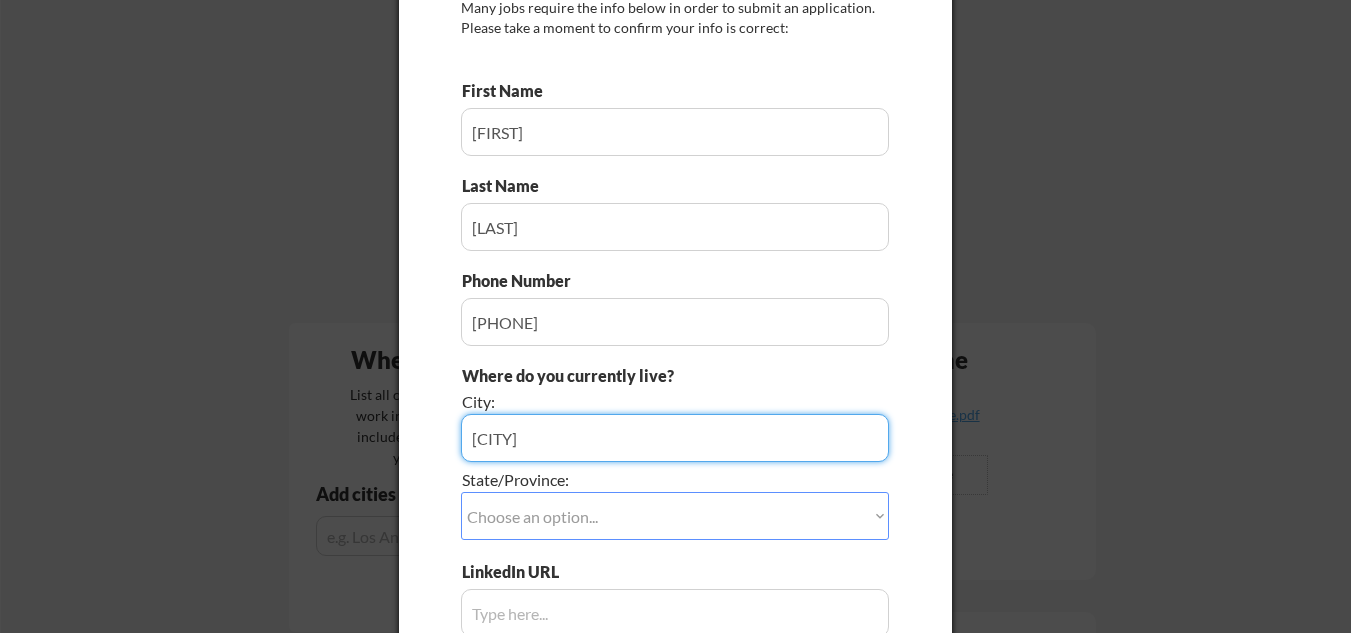 scroll, scrollTop: 127, scrollLeft: 0, axis: vertical 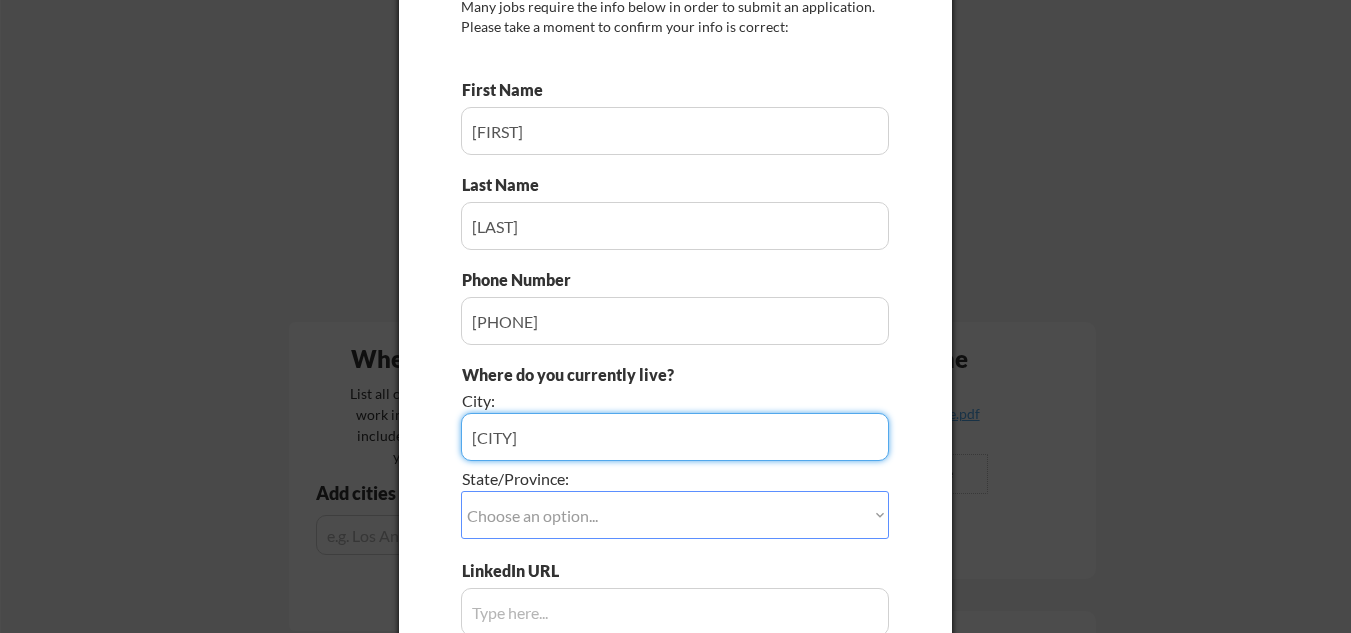 type on "[CITY]" 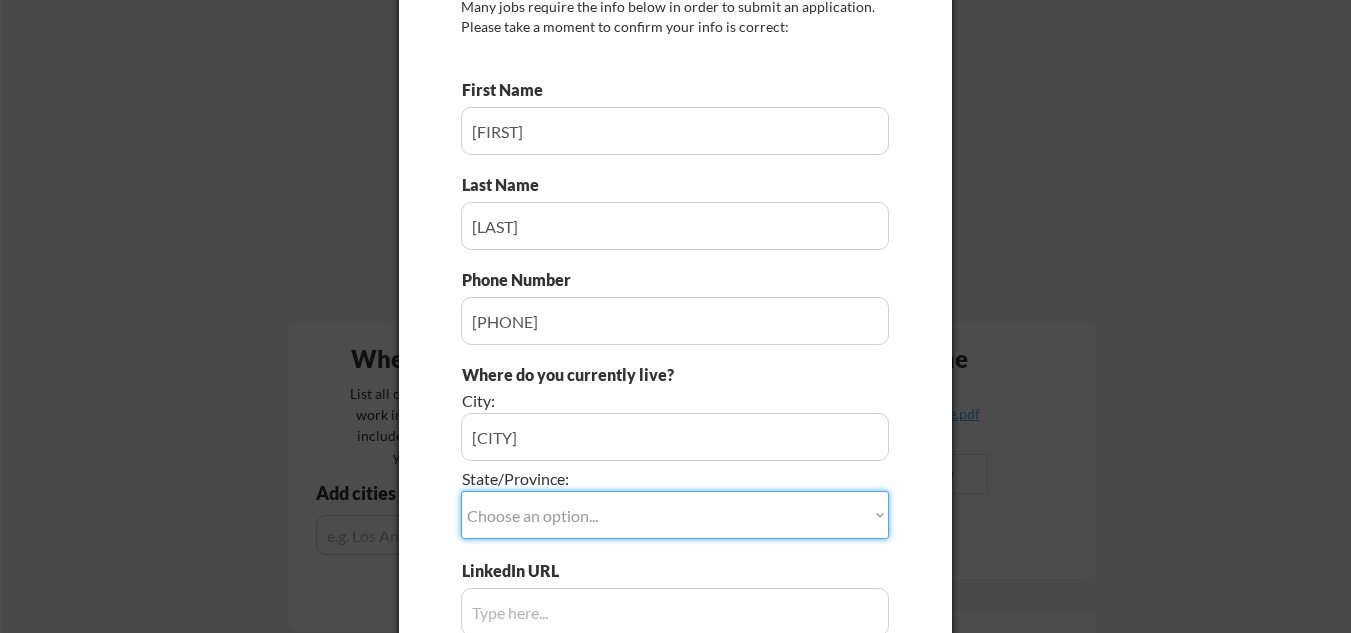 click on "Choose an option... Other/Not Applicable Alabama Alaska Alberta Arizona Arkansas British Columbia California Colorado Connecticut Delaware District of Columbia Florida Georgia Hawaii Idaho Illinois Indiana Iowa Kansas Kentucky Labrador Louisiana Maine Manitoba Maryland Massachusetts Michigan Minnesota Mississippi Missouri Montana Nebraska Nevada New Brunswick New Hampshire New Jersey New Mexico New York Newfoundland North Carolina North Dakota Northwest Territories Nova Scotia Nunavut Ohio Oklahoma Ontario Oregon Pennsylvania Prince Edward Island Quebec Rhode Island Saskatchewan South Carolina South Dakota Tennessee Texas Utah Vermont Virginia Washington West Virginia Wisconsin Wyoming Yukon" at bounding box center [675, 515] 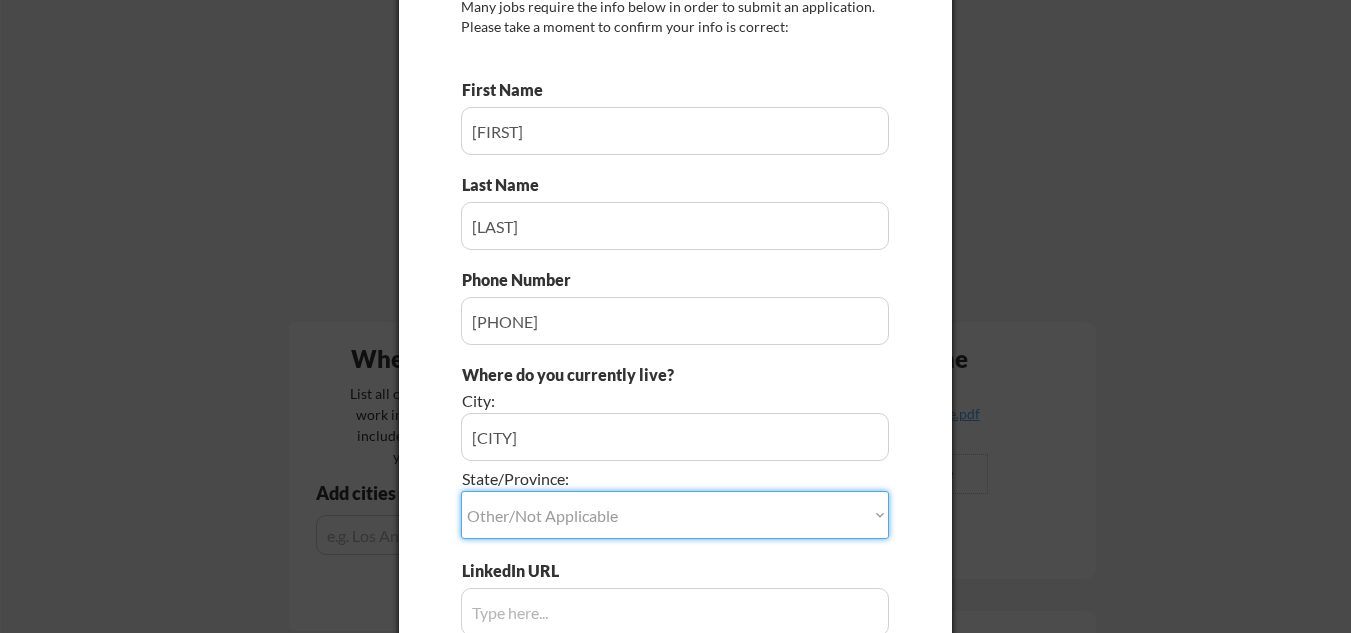 click on "Choose an option... Other/Not Applicable Alabama Alaska Alberta Arizona Arkansas British Columbia California Colorado Connecticut Delaware District of Columbia Florida Georgia Hawaii Idaho Illinois Indiana Iowa Kansas Kentucky Labrador Louisiana Maine Manitoba Maryland Massachusetts Michigan Minnesota Mississippi Missouri Montana Nebraska Nevada New Brunswick New Hampshire New Jersey New Mexico New York Newfoundland North Carolina North Dakota Northwest Territories Nova Scotia Nunavut Ohio Oklahoma Ontario Oregon Pennsylvania Prince Edward Island Quebec Rhode Island Saskatchewan South Carolina South Dakota Tennessee Texas Utah Vermont Virginia Washington West Virginia Wisconsin Wyoming Yukon" at bounding box center (675, 515) 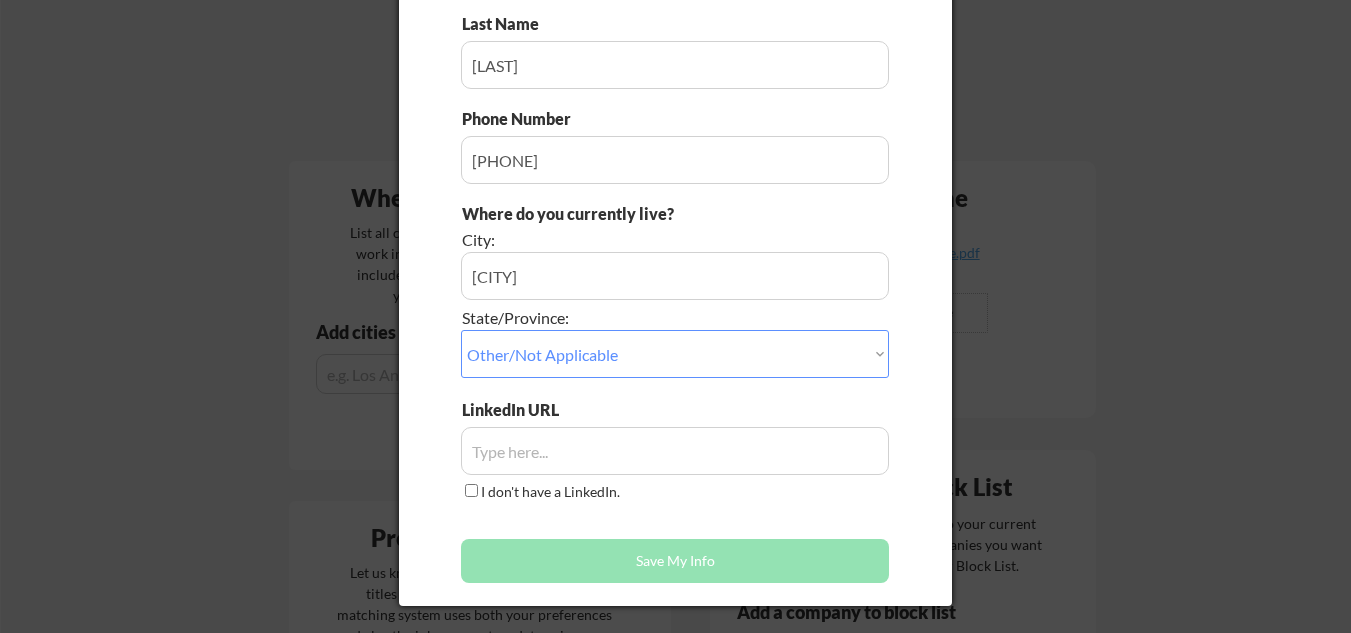 scroll, scrollTop: 293, scrollLeft: 0, axis: vertical 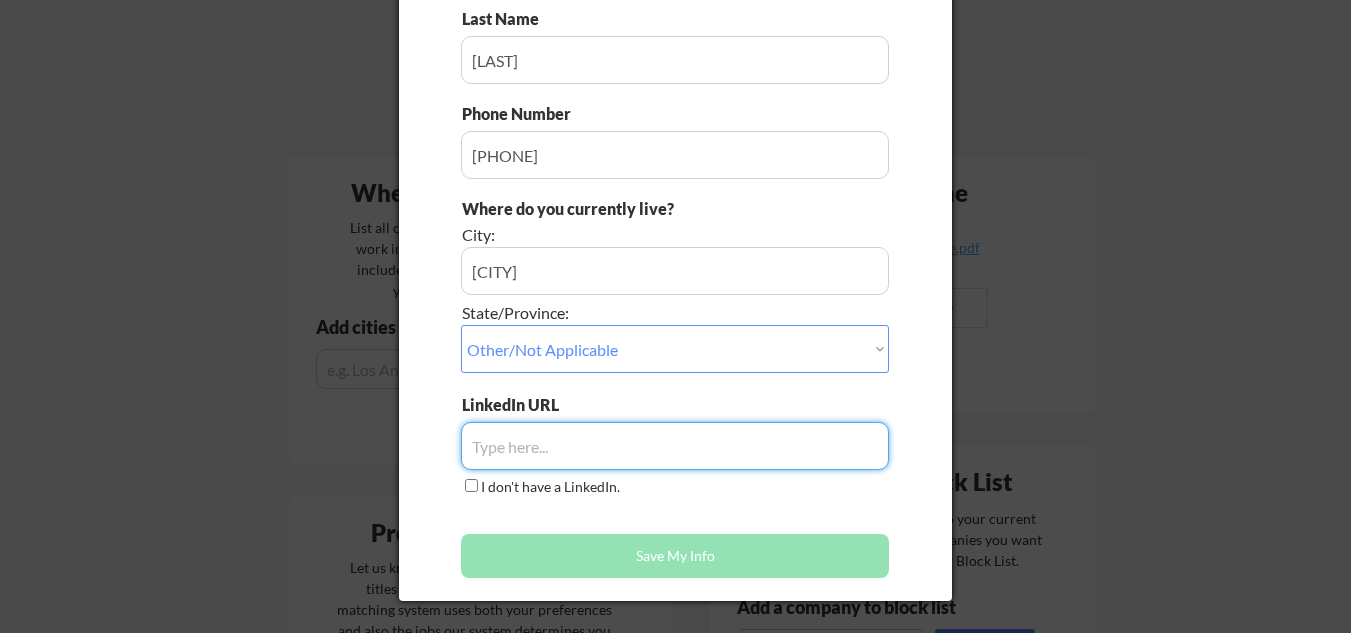 click at bounding box center [675, 446] 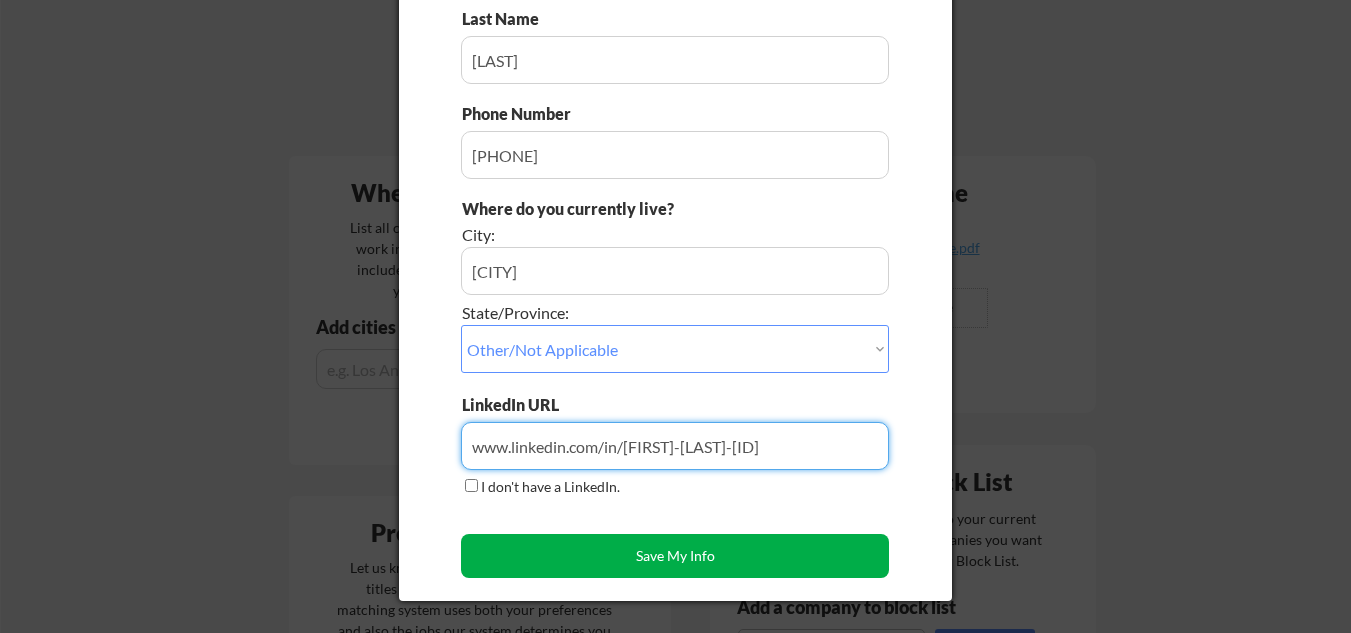 type on "www.linkedin.com/in/[FIRST]-[LAST]-[ID]" 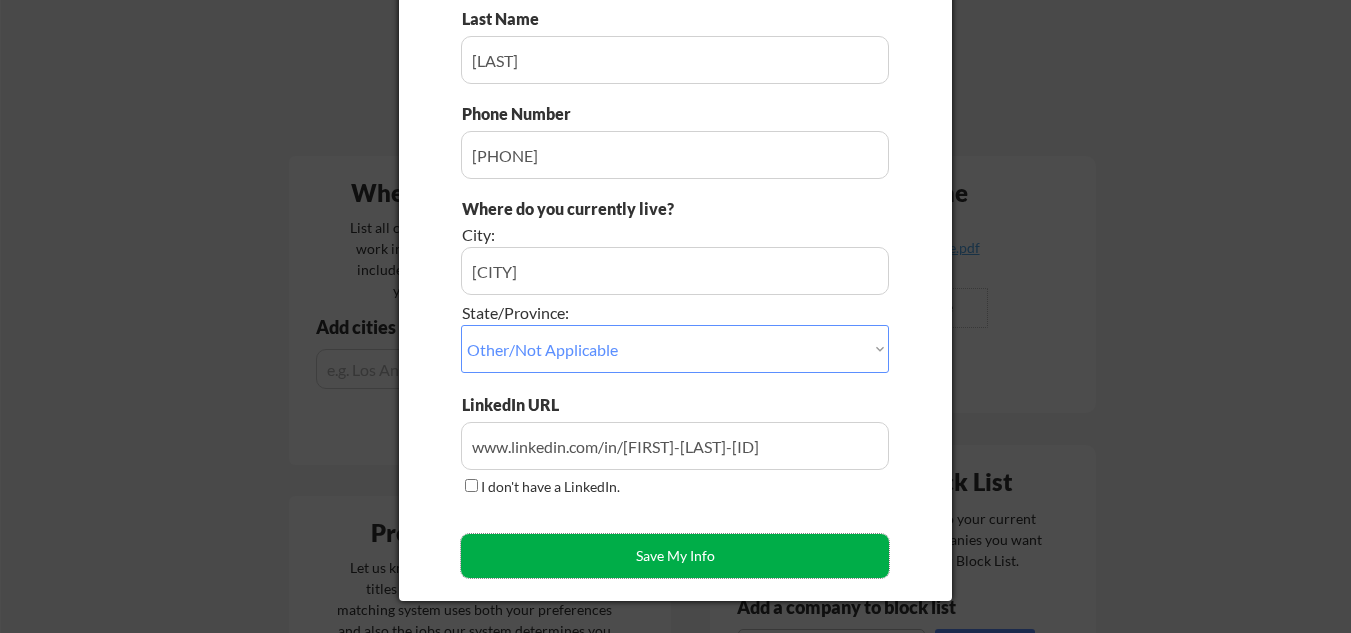 click on "Save My Info" at bounding box center [675, 556] 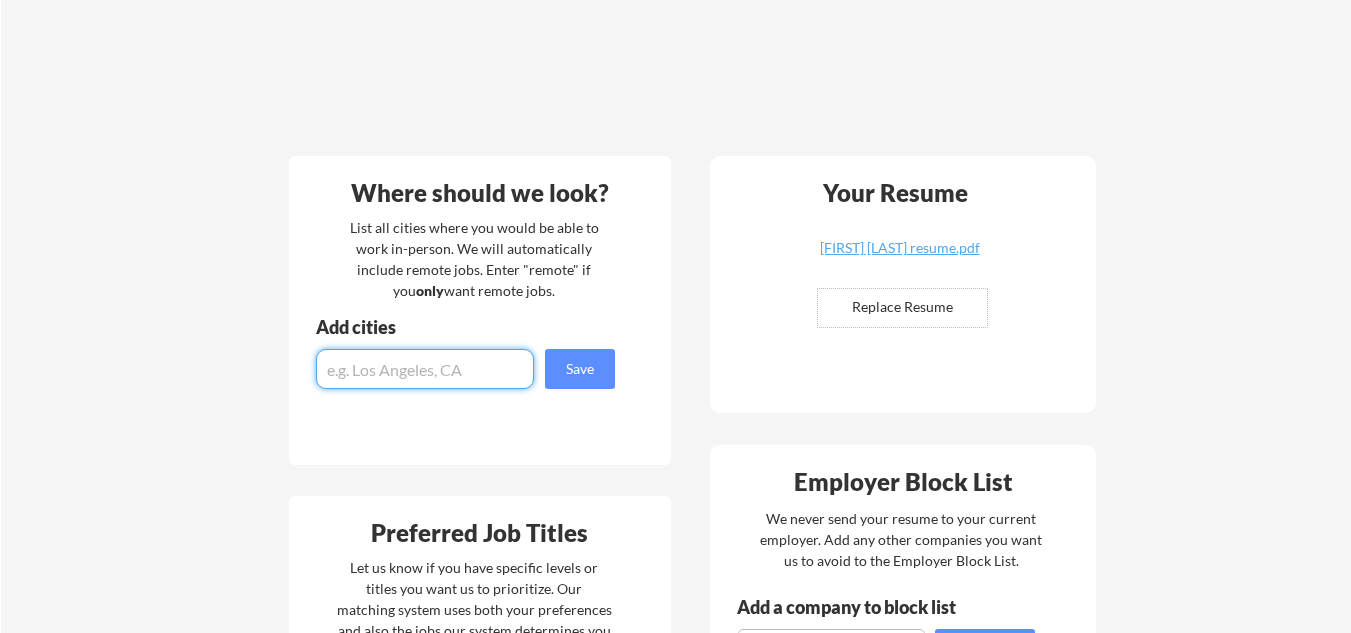 click at bounding box center [425, 369] 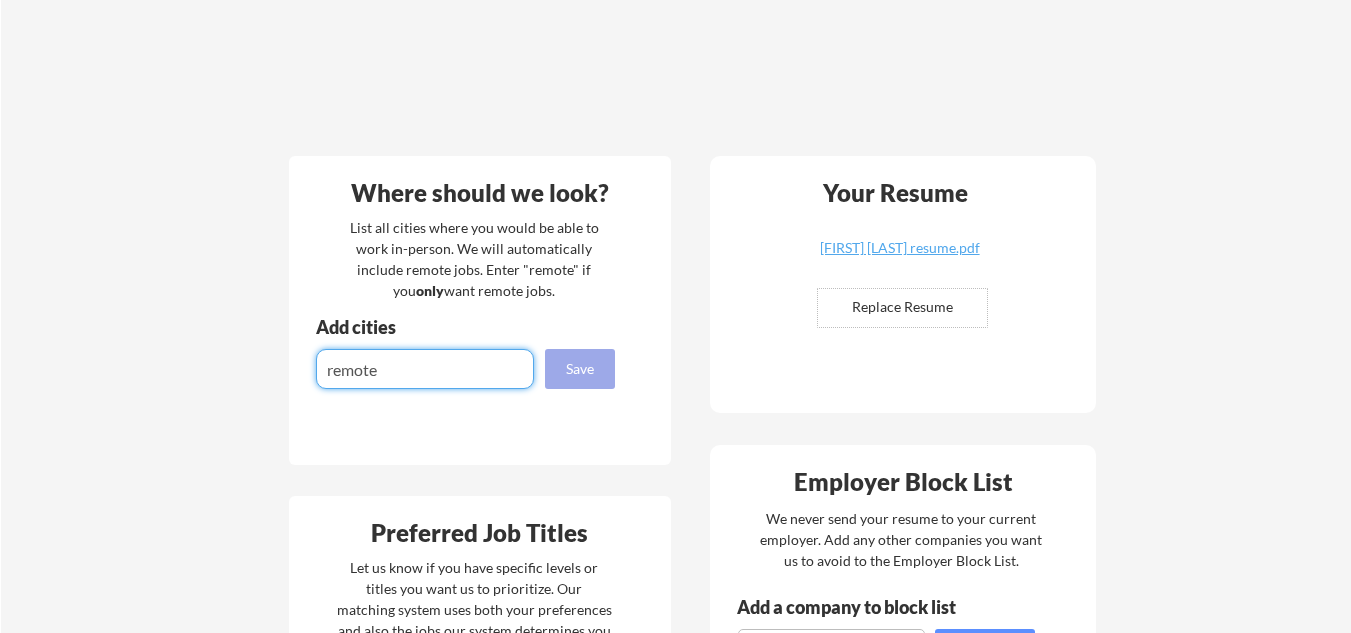type on "remote" 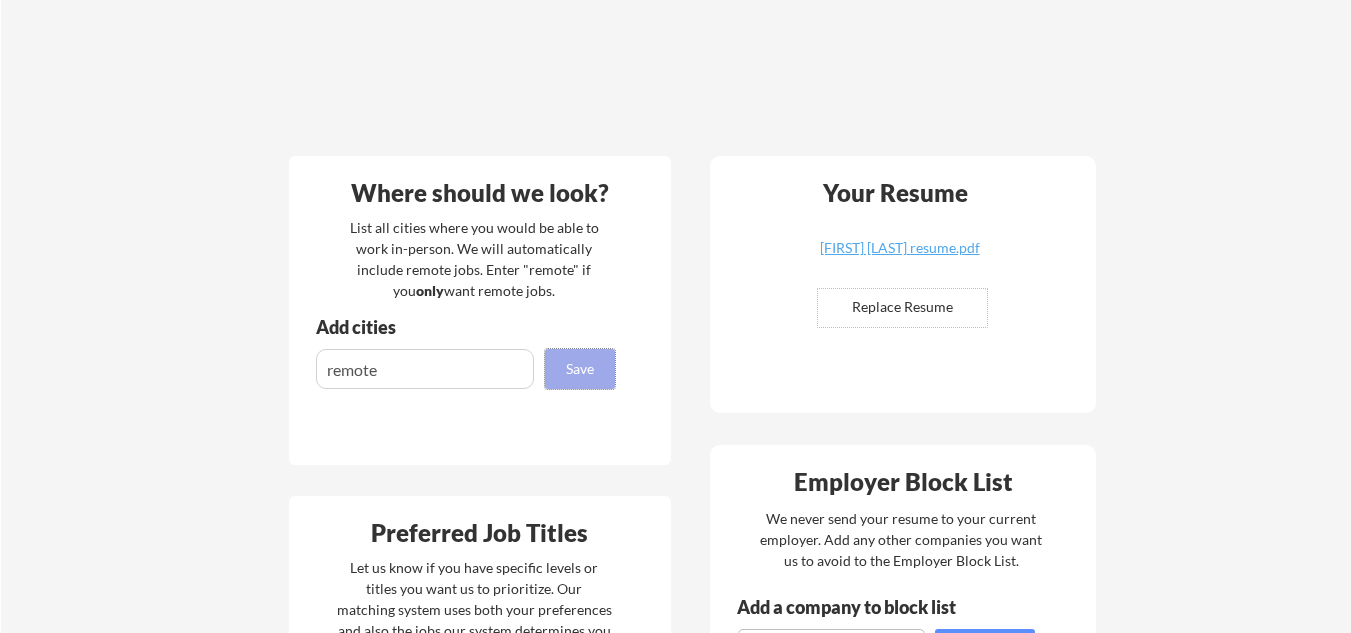 click on "Save" at bounding box center [580, 369] 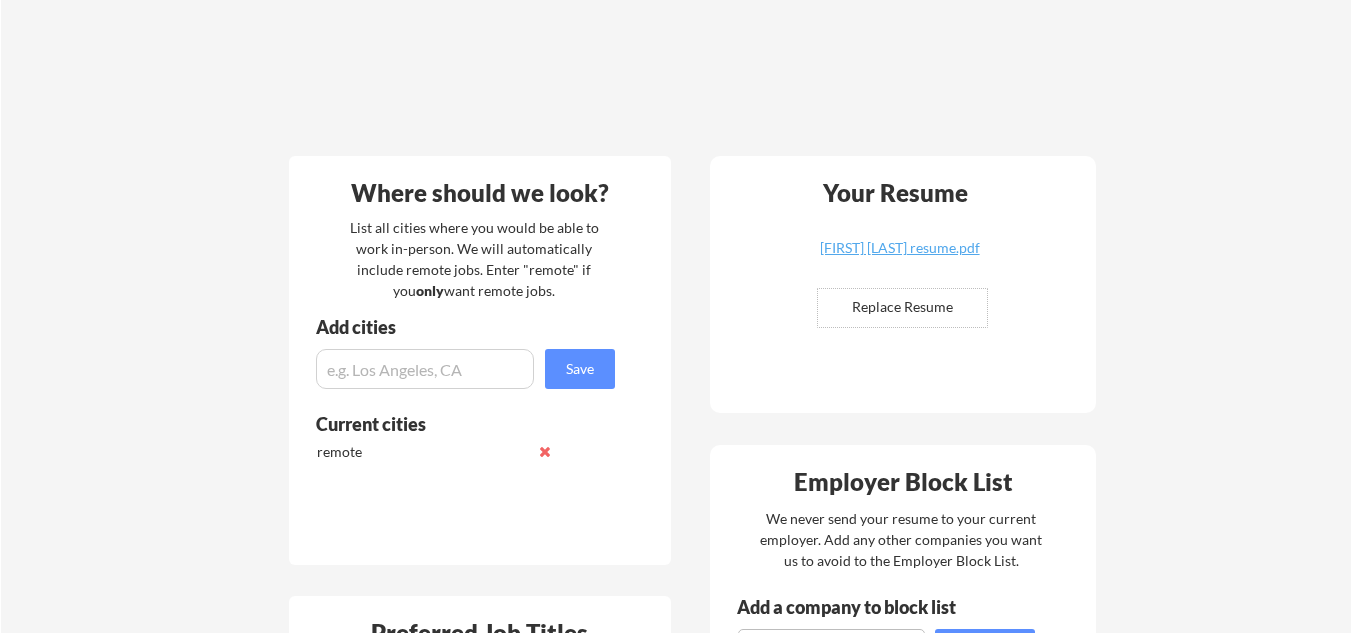 click on "remote" at bounding box center (422, 452) 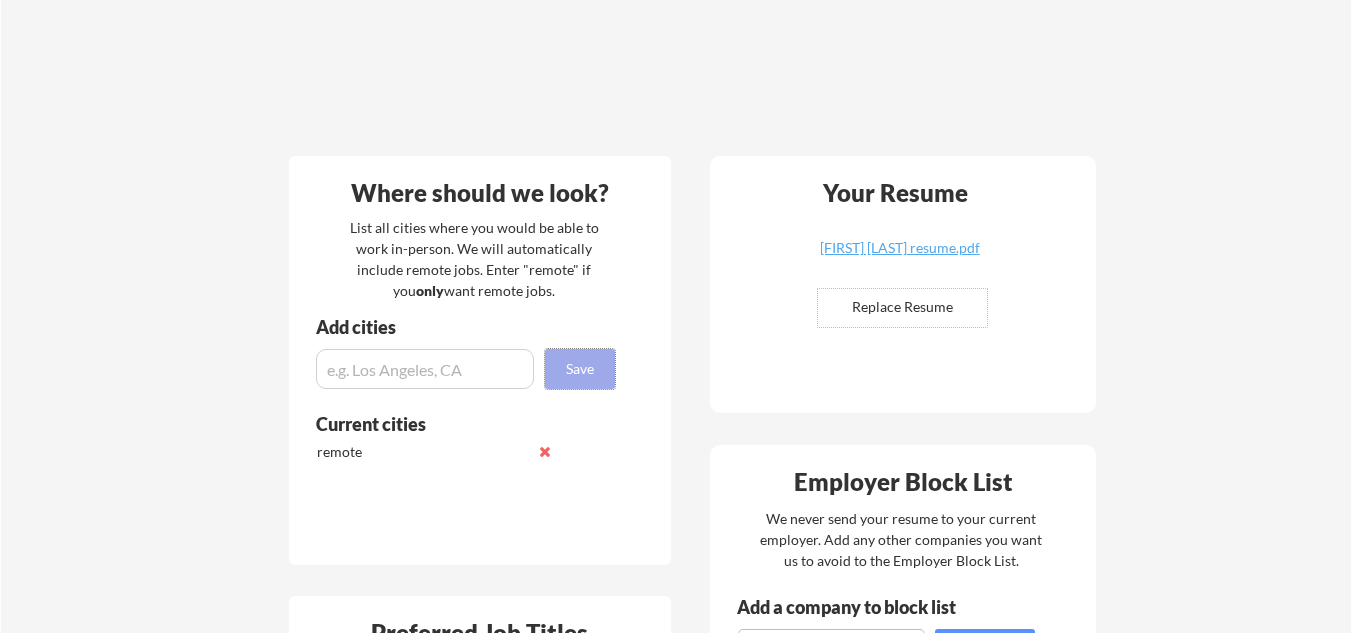click on "Save" at bounding box center (580, 369) 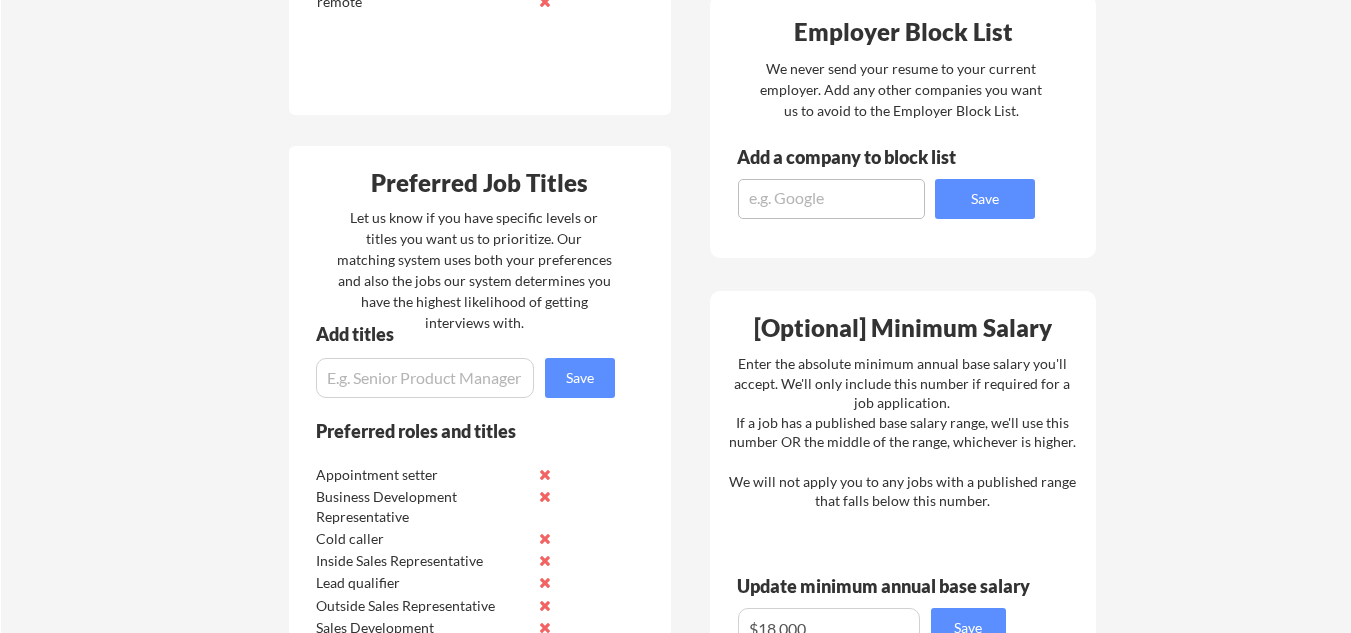 scroll, scrollTop: 745, scrollLeft: 0, axis: vertical 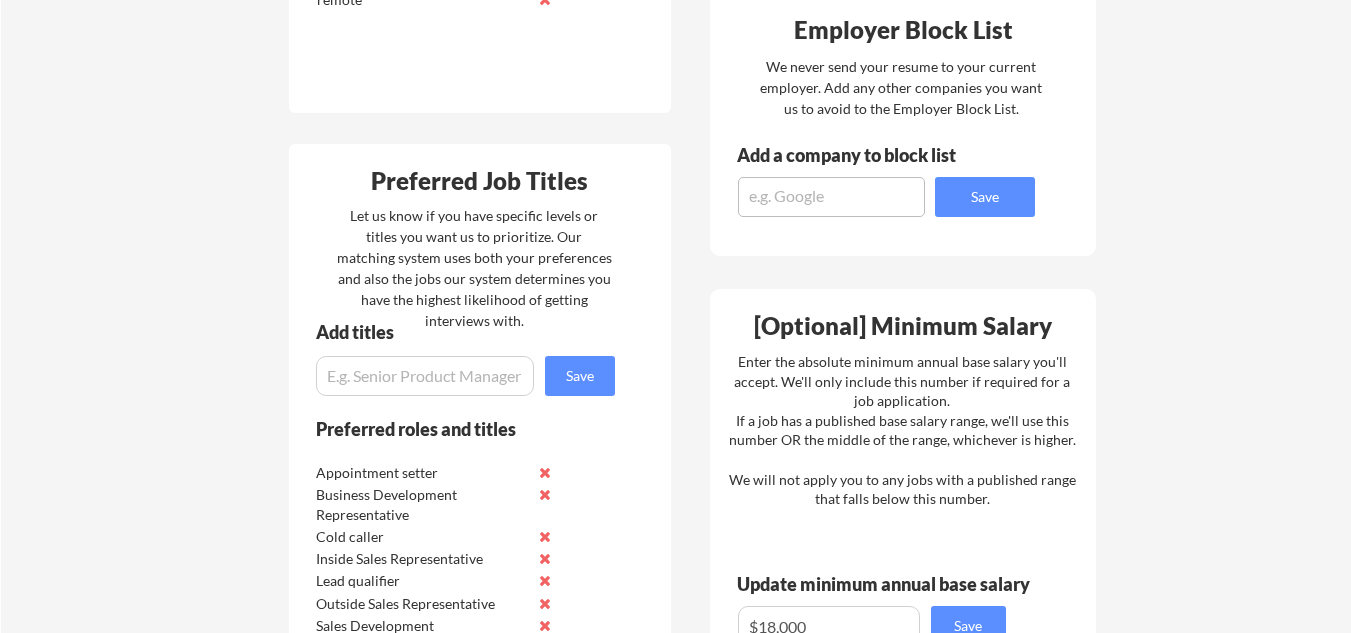 click at bounding box center (831, 197) 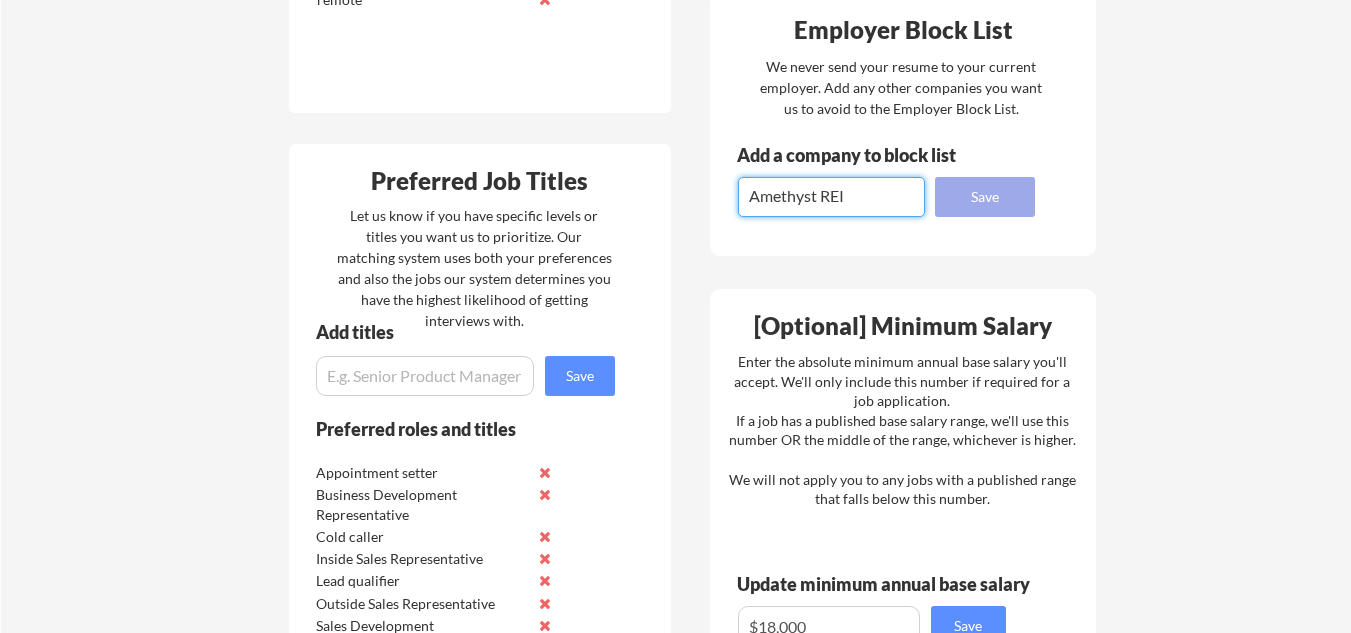 type on "Amethyst REI" 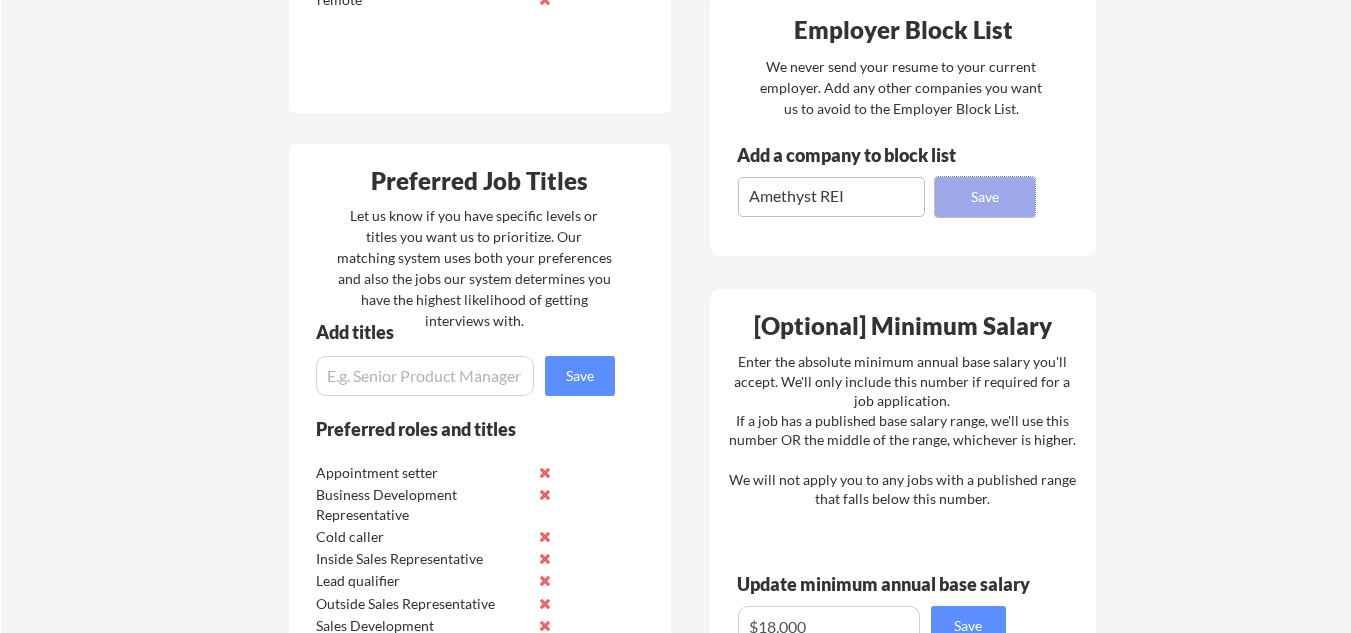 click on "Save" at bounding box center [985, 197] 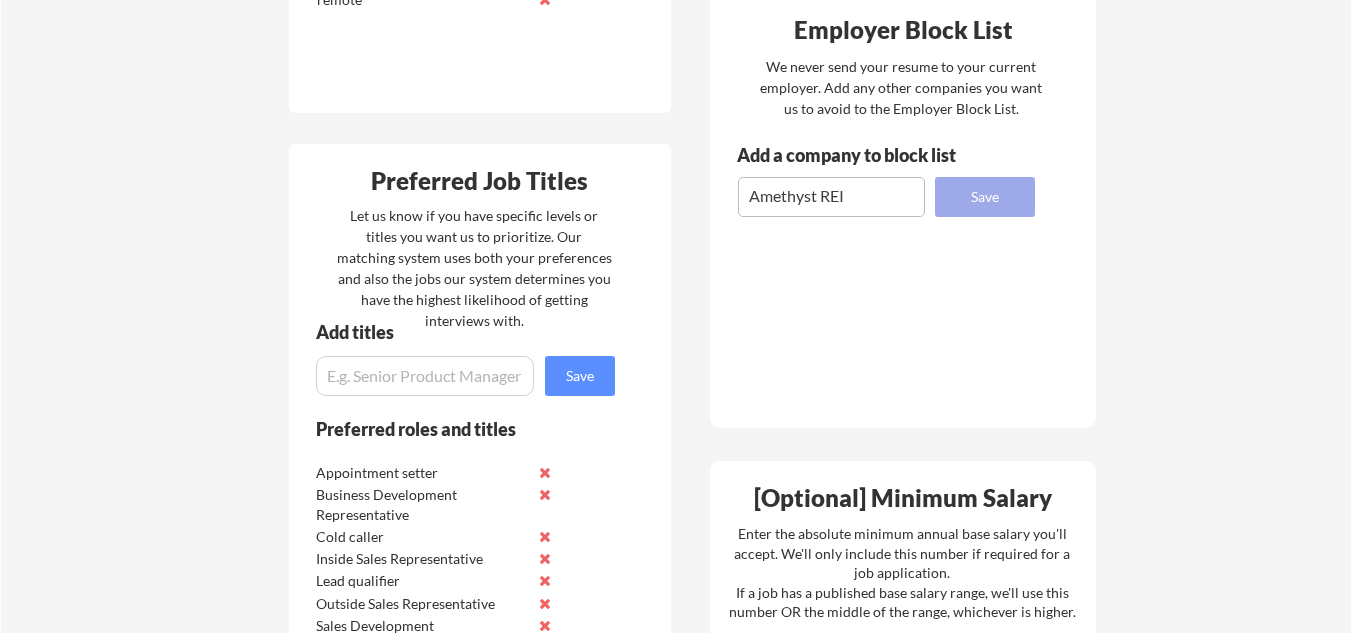 type 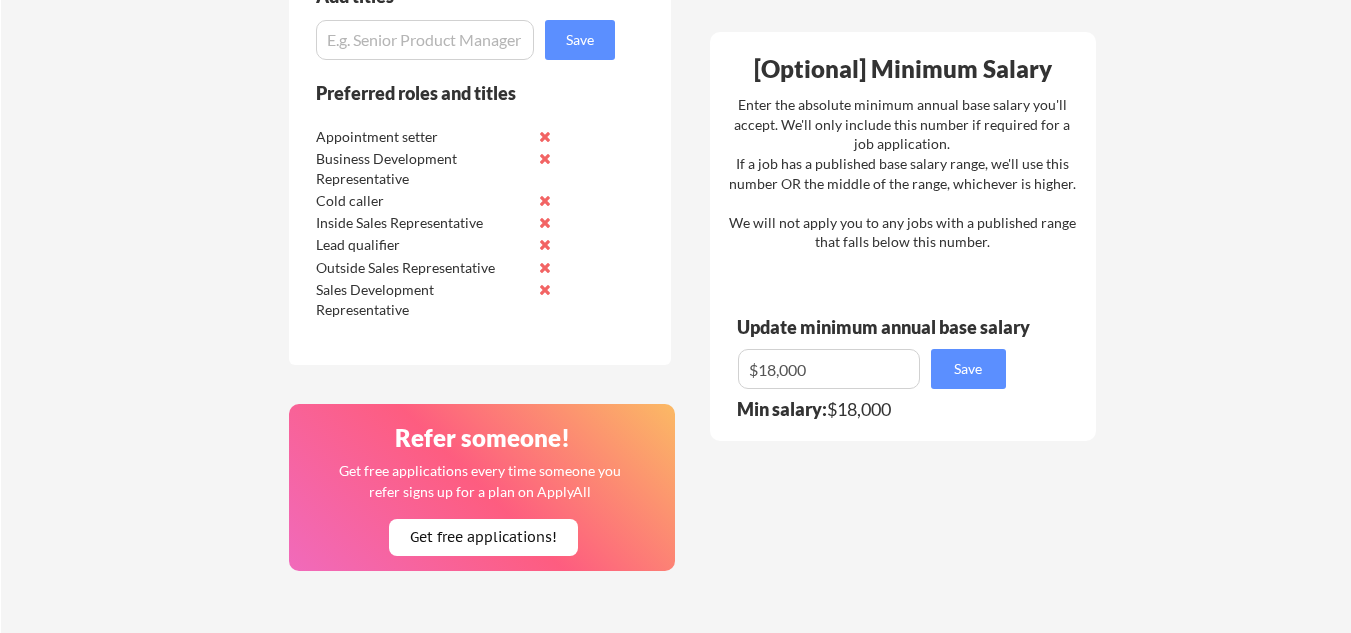 scroll, scrollTop: 1083, scrollLeft: 0, axis: vertical 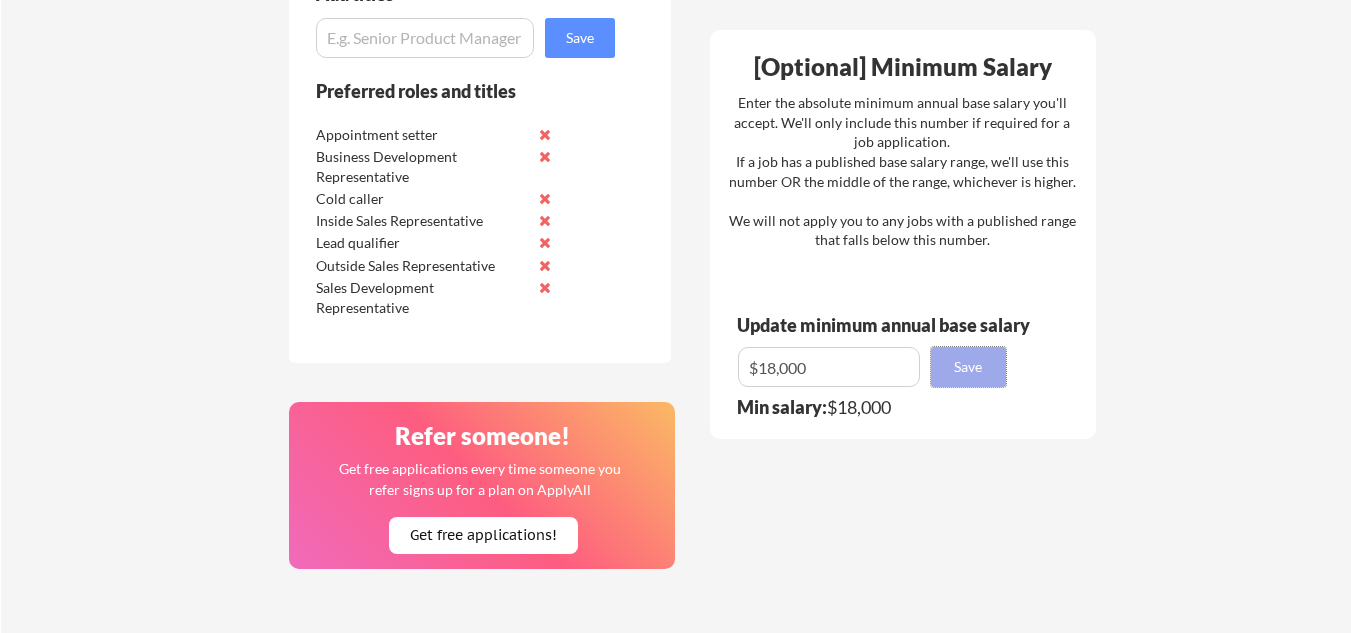 click on "Save" at bounding box center (968, 367) 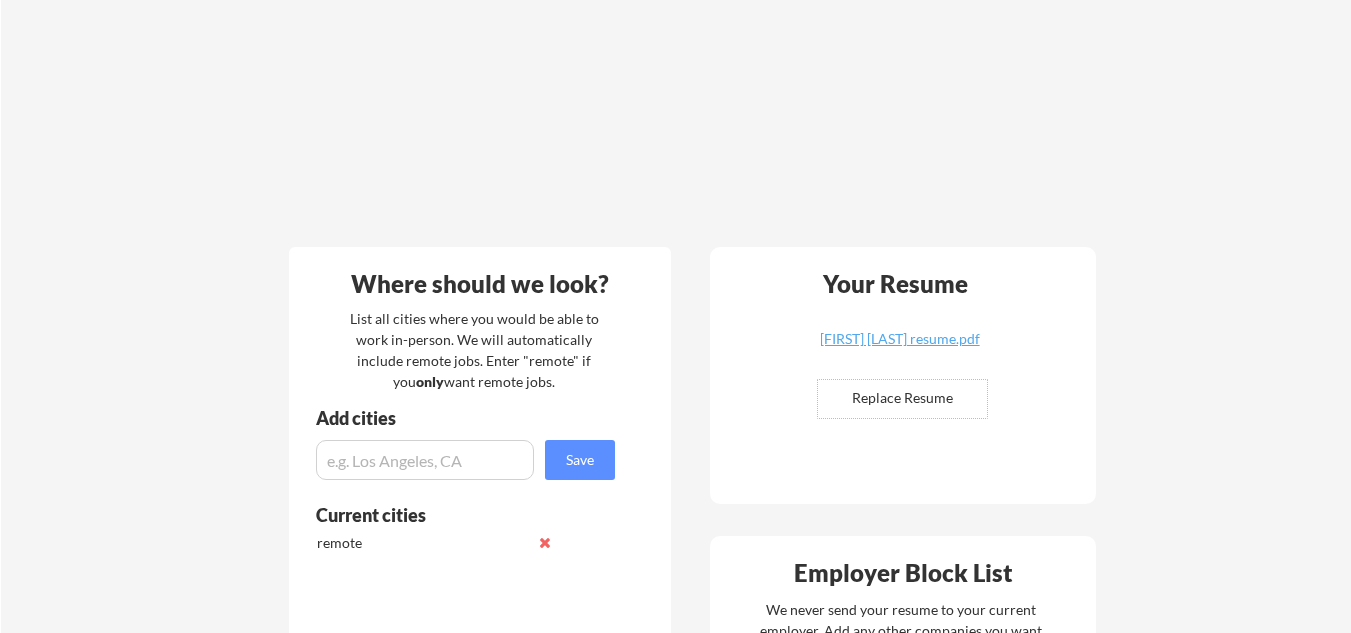 scroll, scrollTop: 0, scrollLeft: 0, axis: both 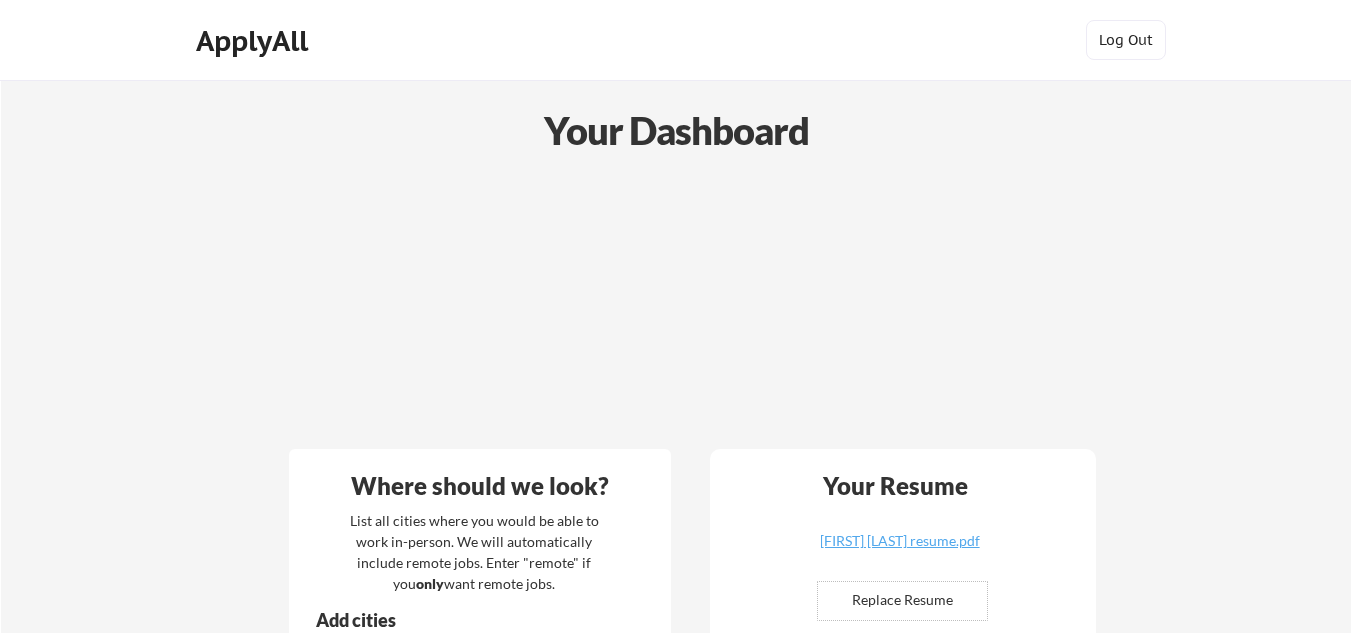click on "ApplyAll" at bounding box center (255, 45) 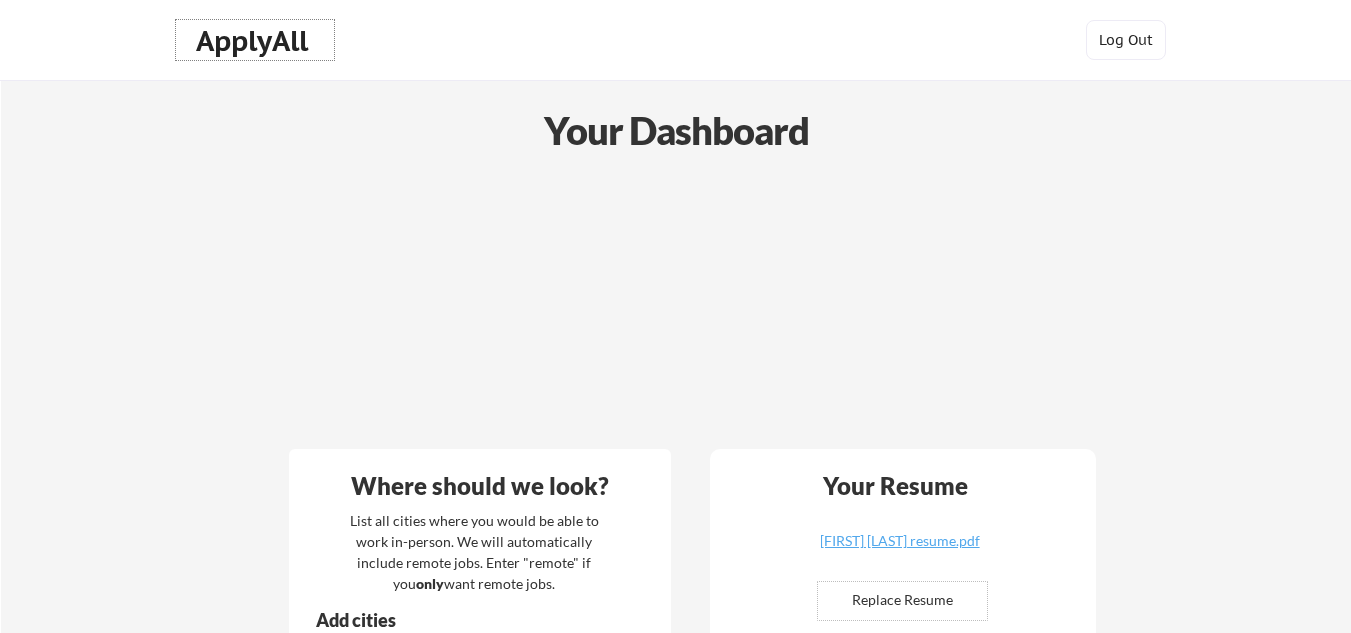 click on "ApplyAll" at bounding box center (255, 41) 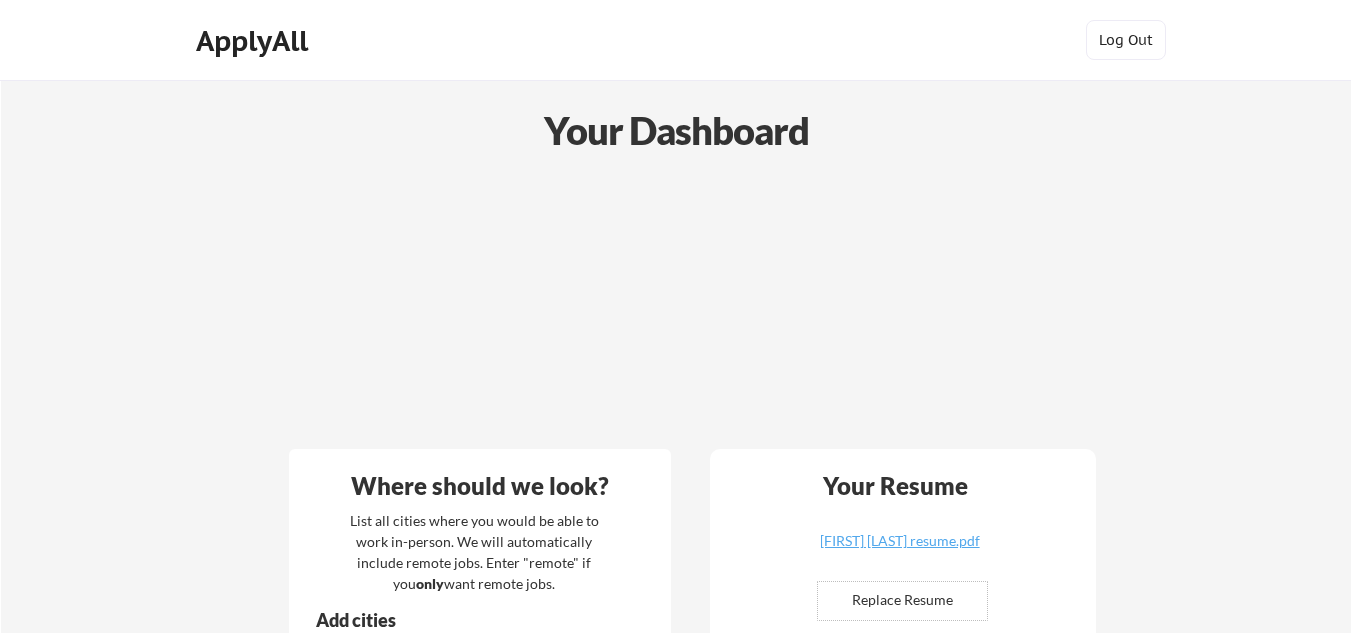 click on "ApplyAll" at bounding box center (255, 41) 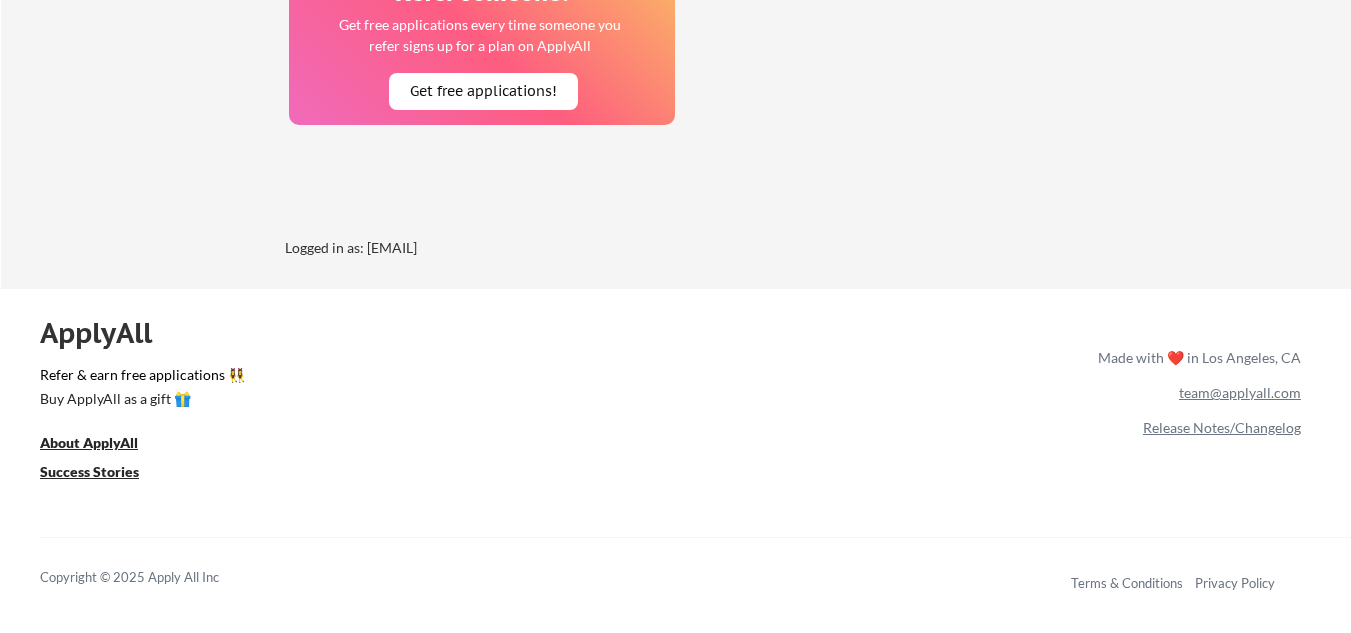 scroll, scrollTop: 0, scrollLeft: 0, axis: both 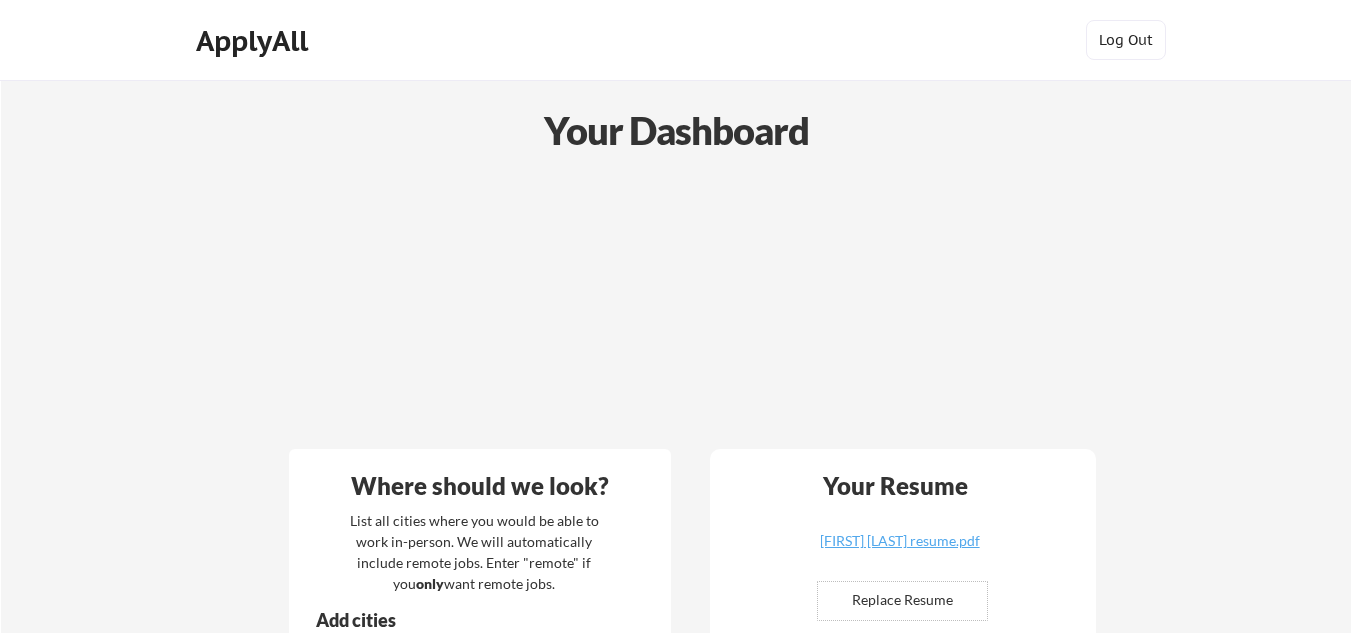 click on "Your Dashboard" at bounding box center (676, 130) 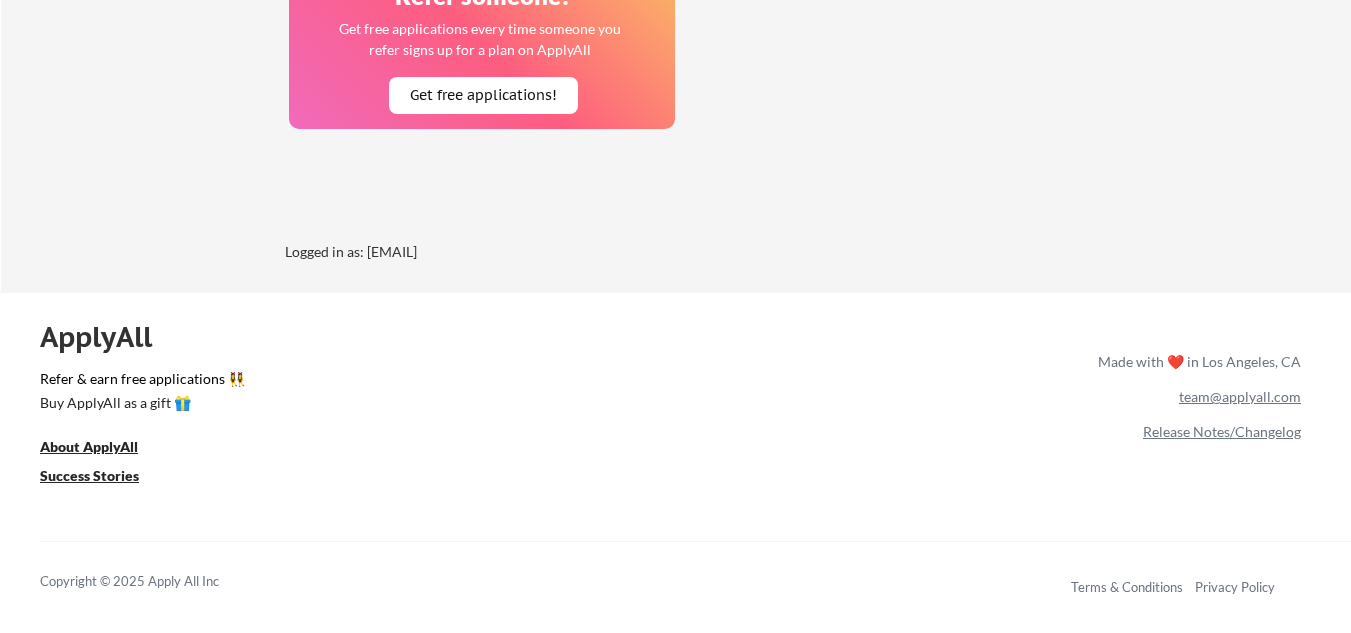 scroll, scrollTop: 1527, scrollLeft: 0, axis: vertical 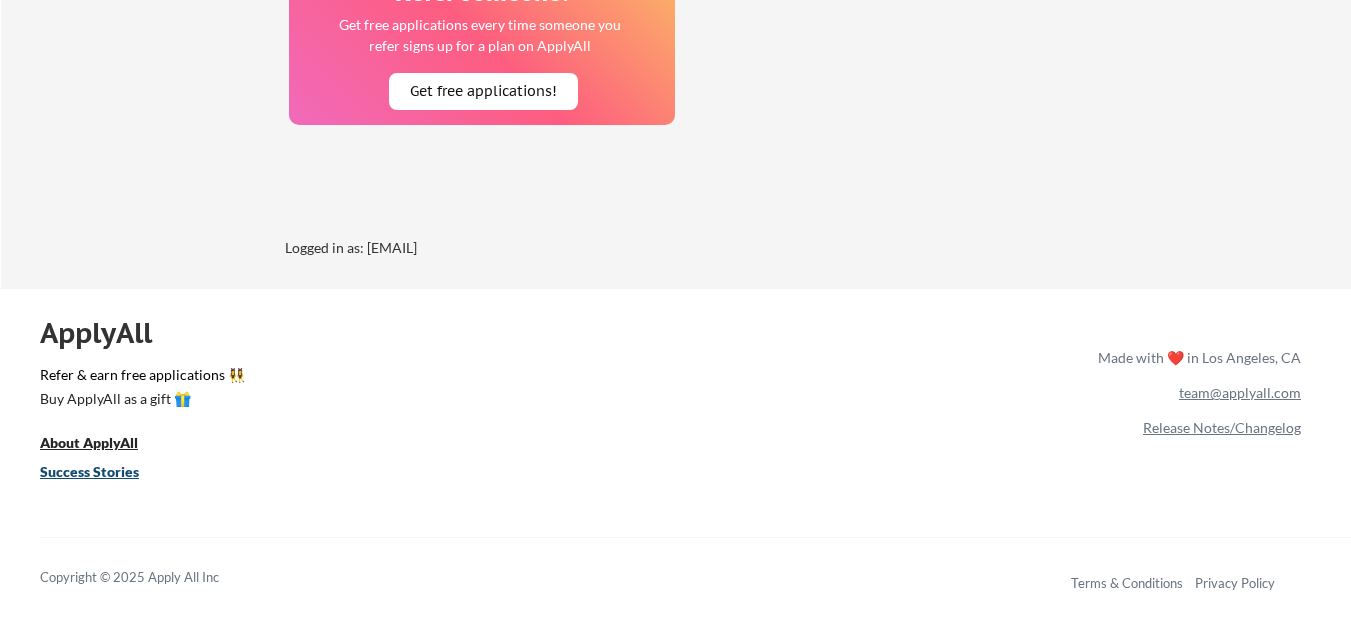 click on "Success Stories" at bounding box center (89, 471) 